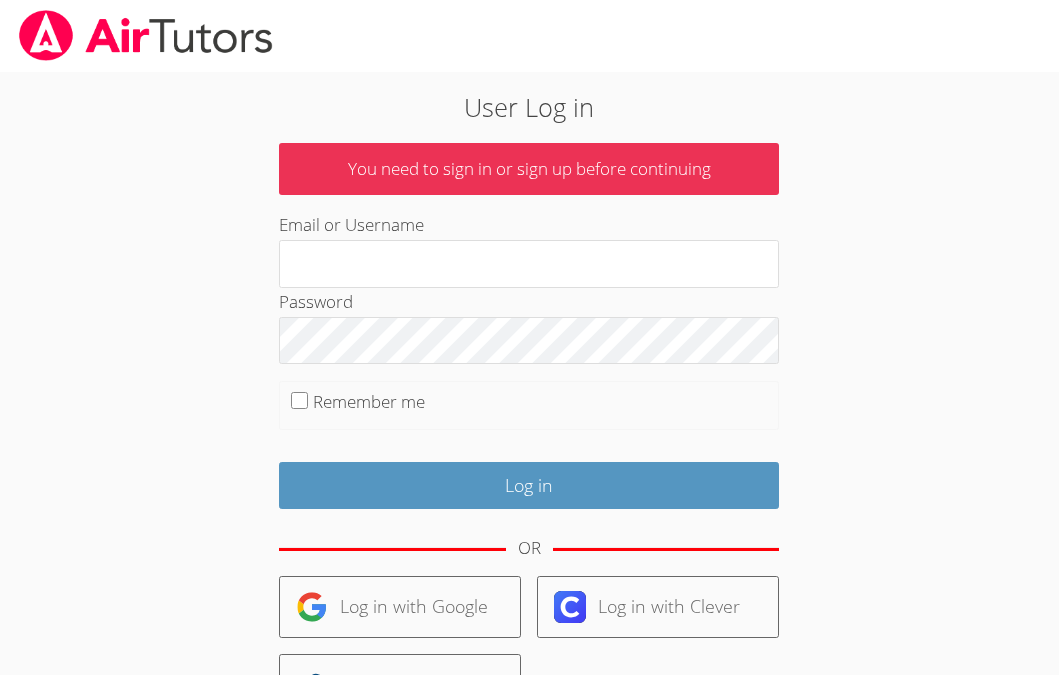 scroll, scrollTop: 0, scrollLeft: 0, axis: both 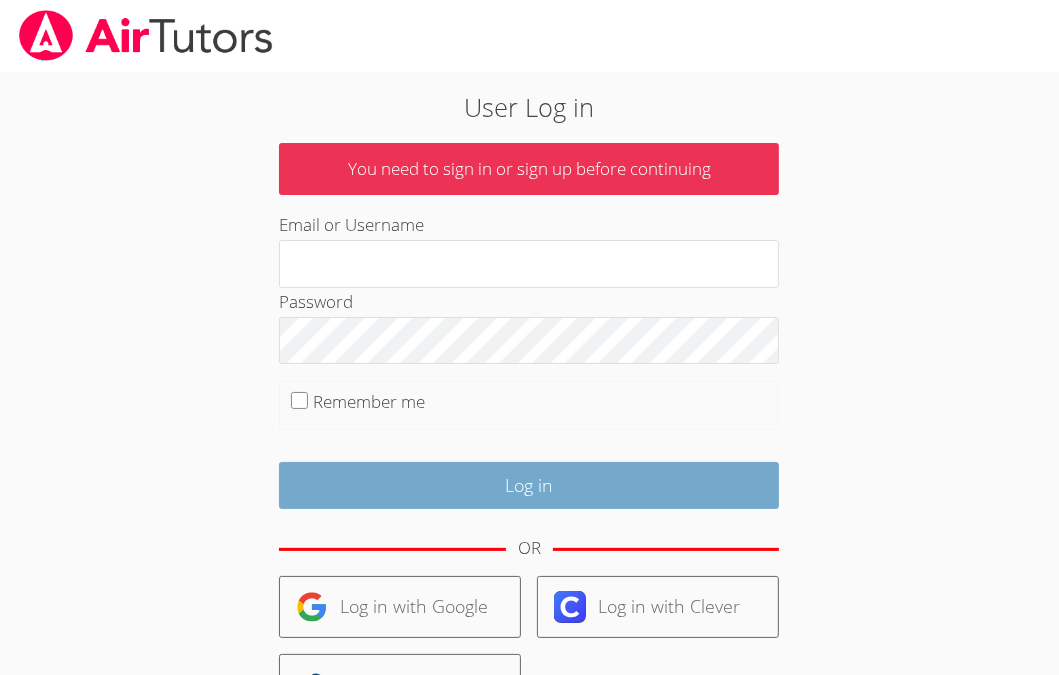 type on "[USERNAME]@[DOMAIN].com" 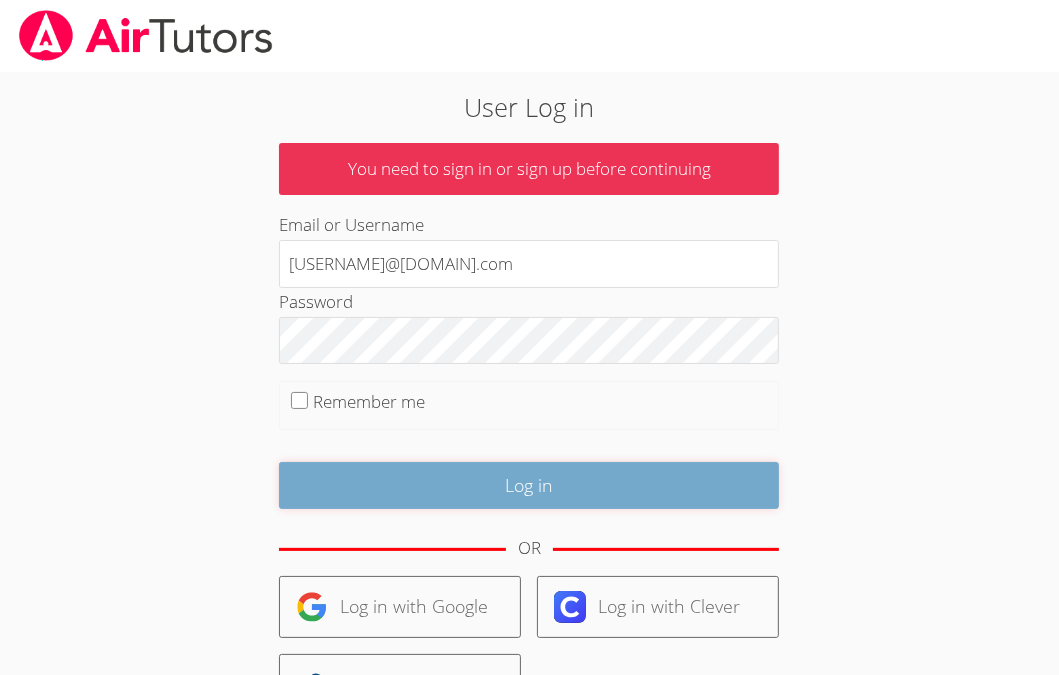 click on "Log in" at bounding box center [529, 485] 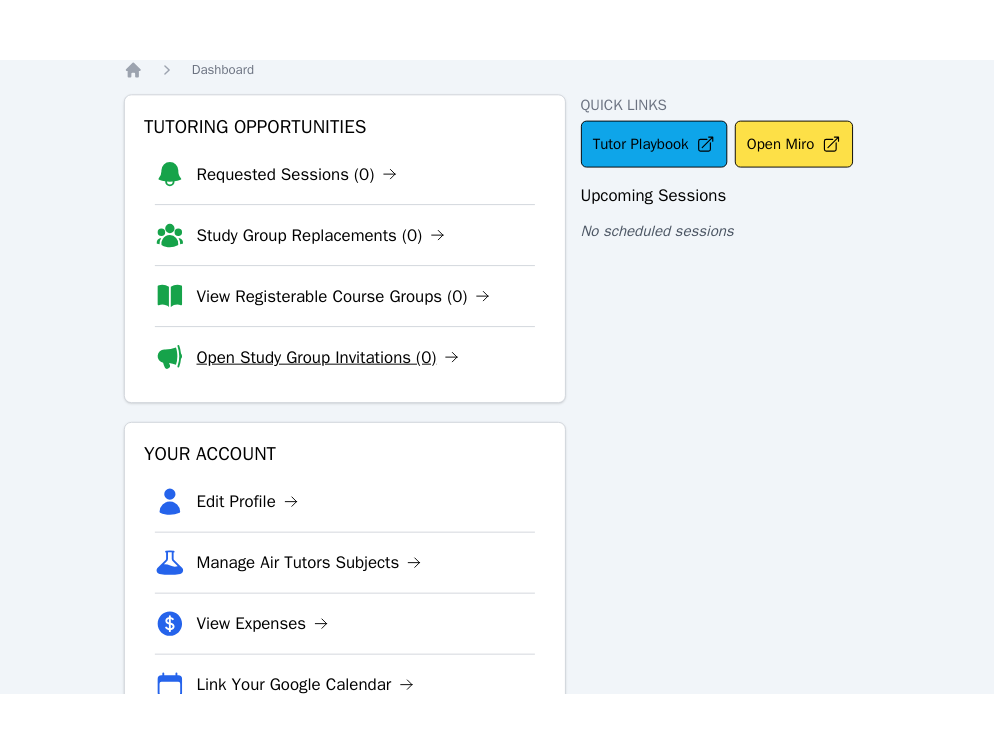 scroll, scrollTop: 0, scrollLeft: 0, axis: both 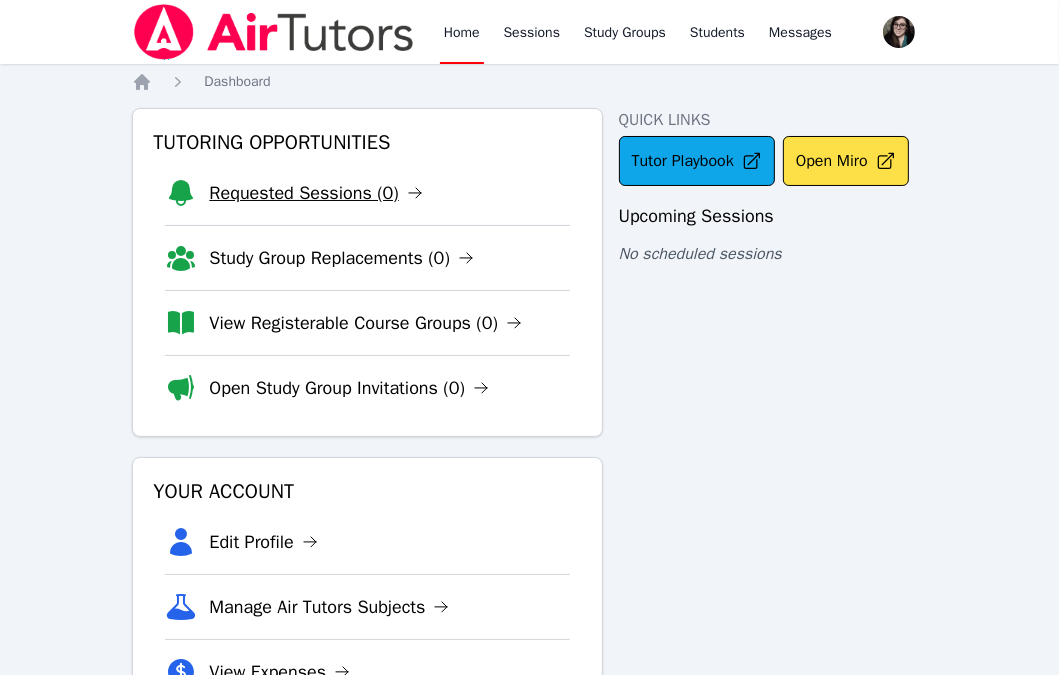 click on "Requested Sessions (0)" at bounding box center [315, 193] 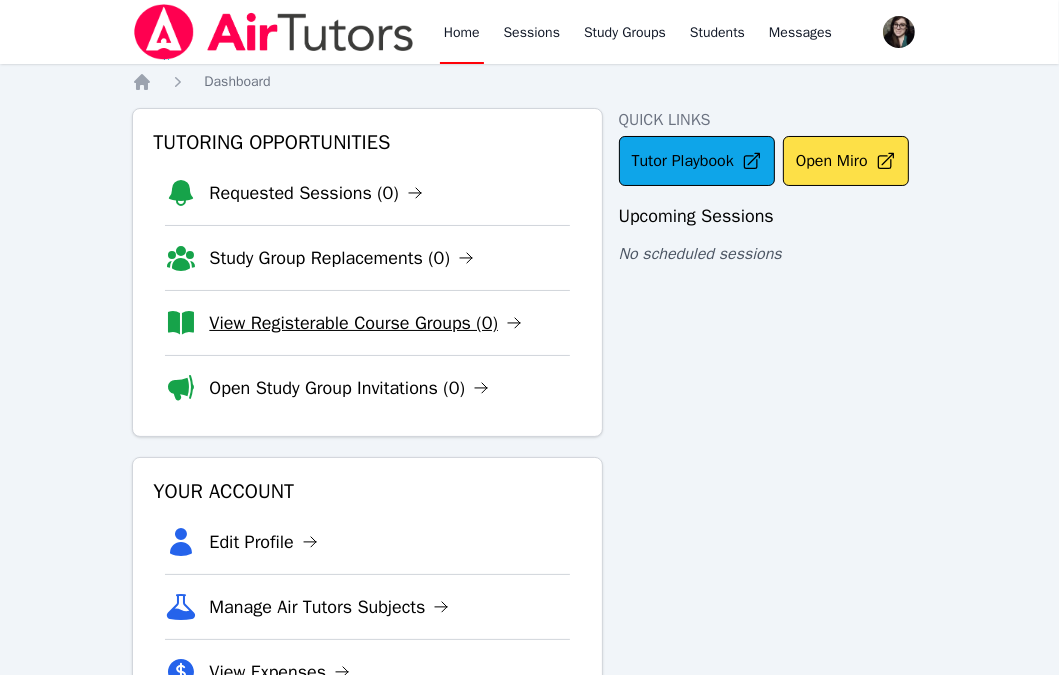 click on "View Registerable Course Groups (0)" at bounding box center (365, 323) 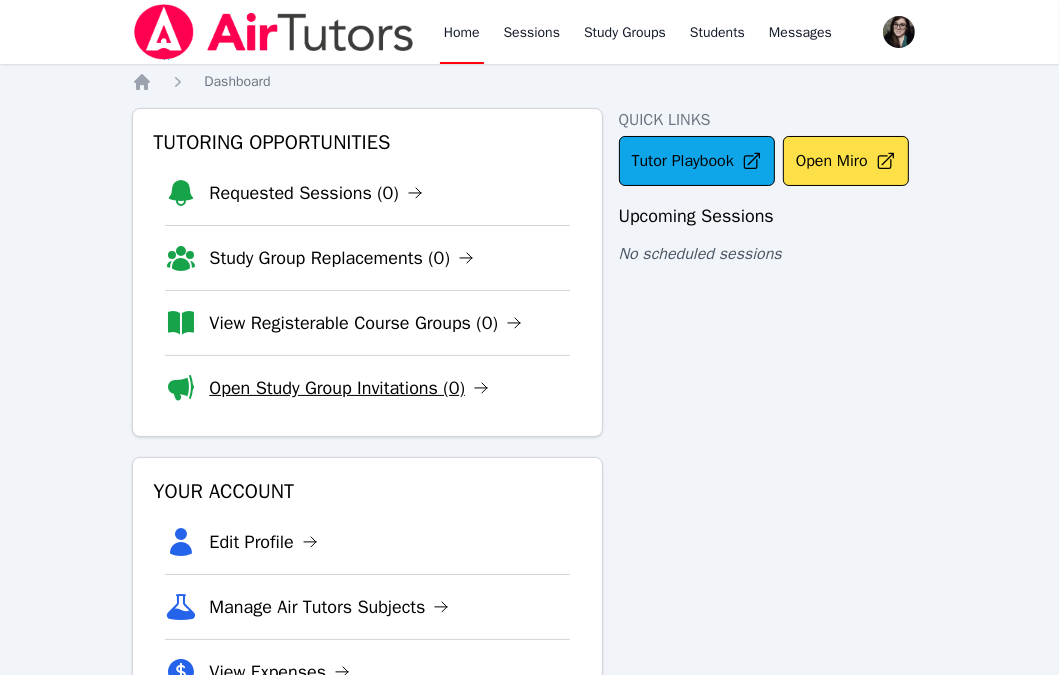 click on "Open Study Group Invitations (0)" at bounding box center (349, 388) 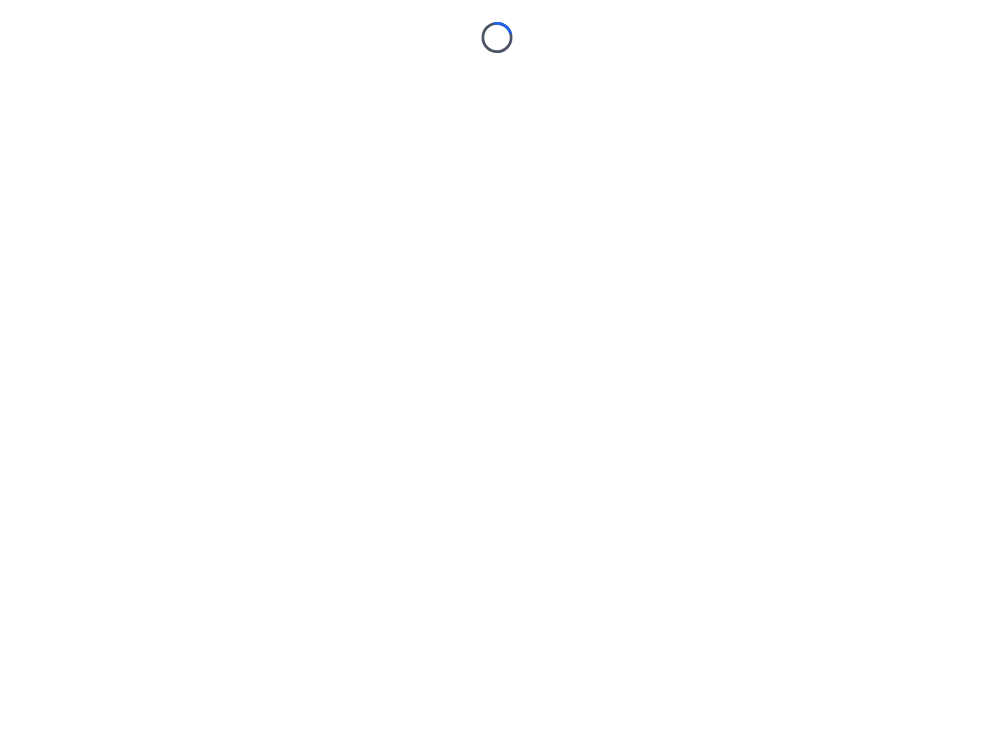 scroll, scrollTop: 0, scrollLeft: 0, axis: both 